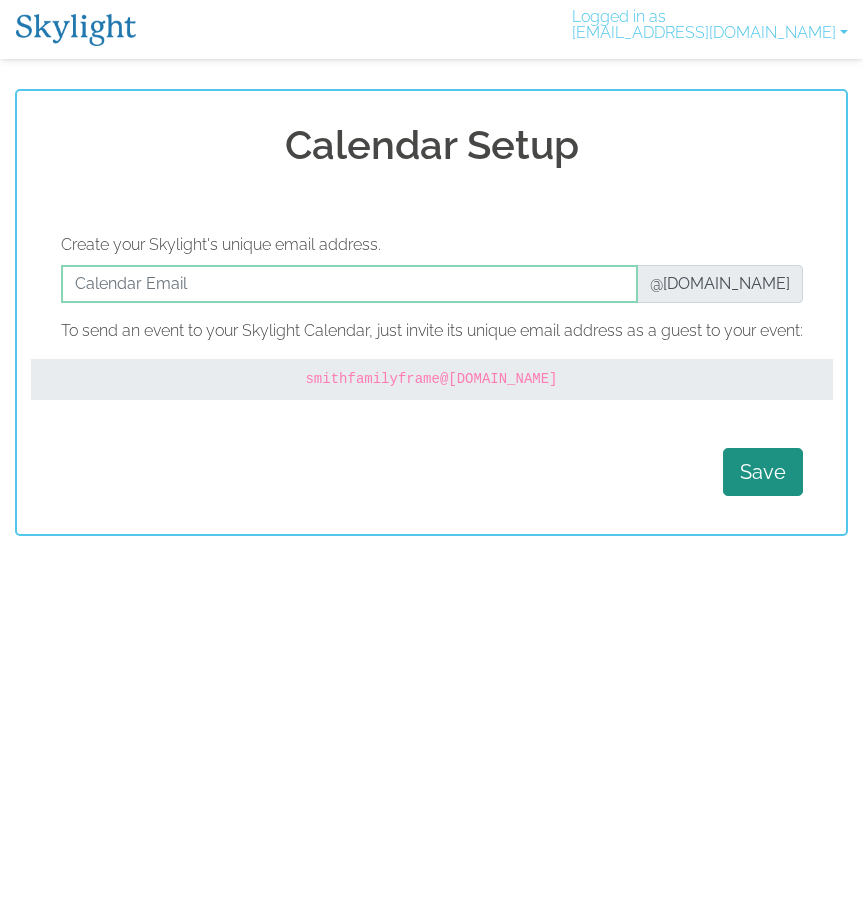 scroll, scrollTop: 0, scrollLeft: 0, axis: both 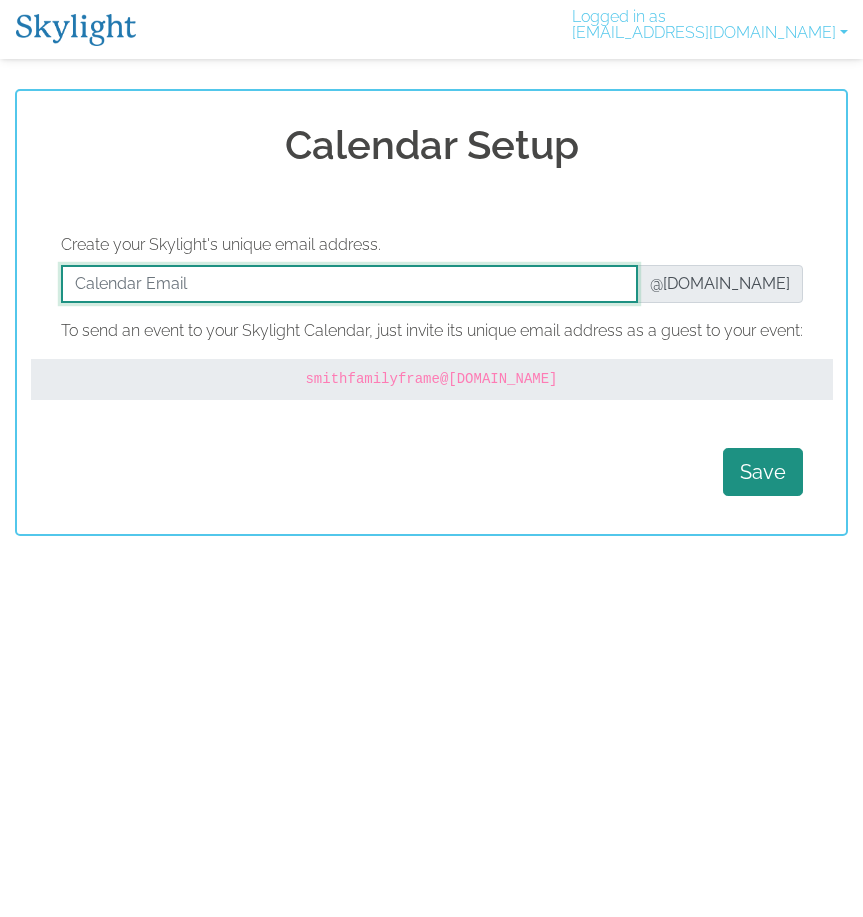 click at bounding box center (349, 284) 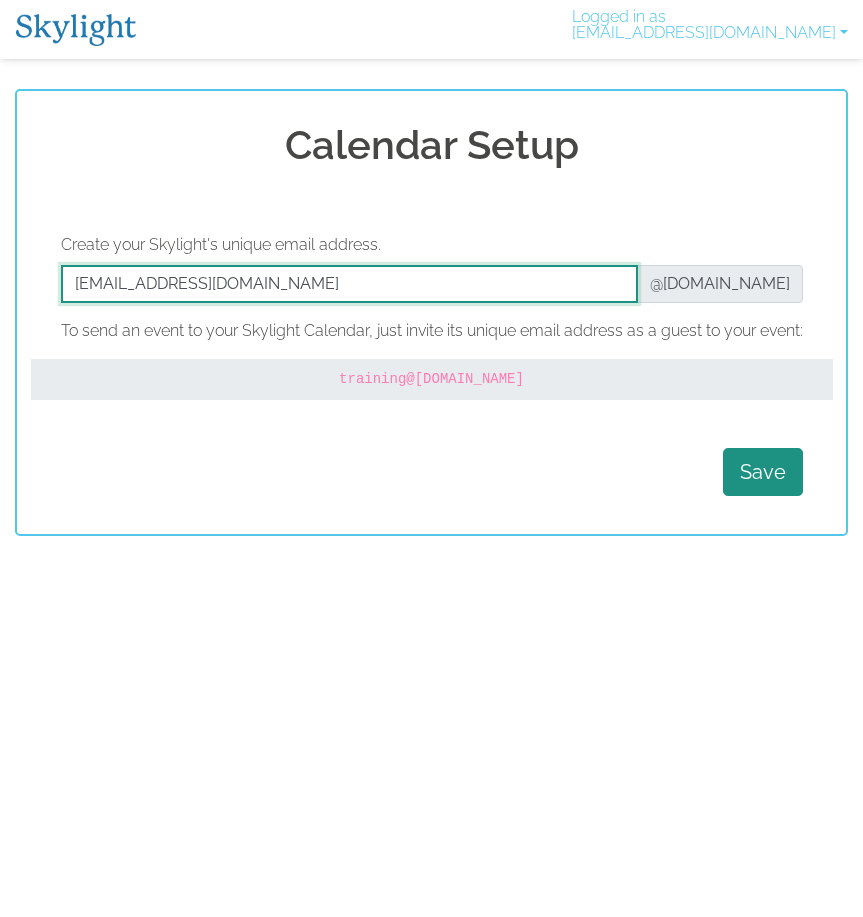 click at bounding box center (349, 284) 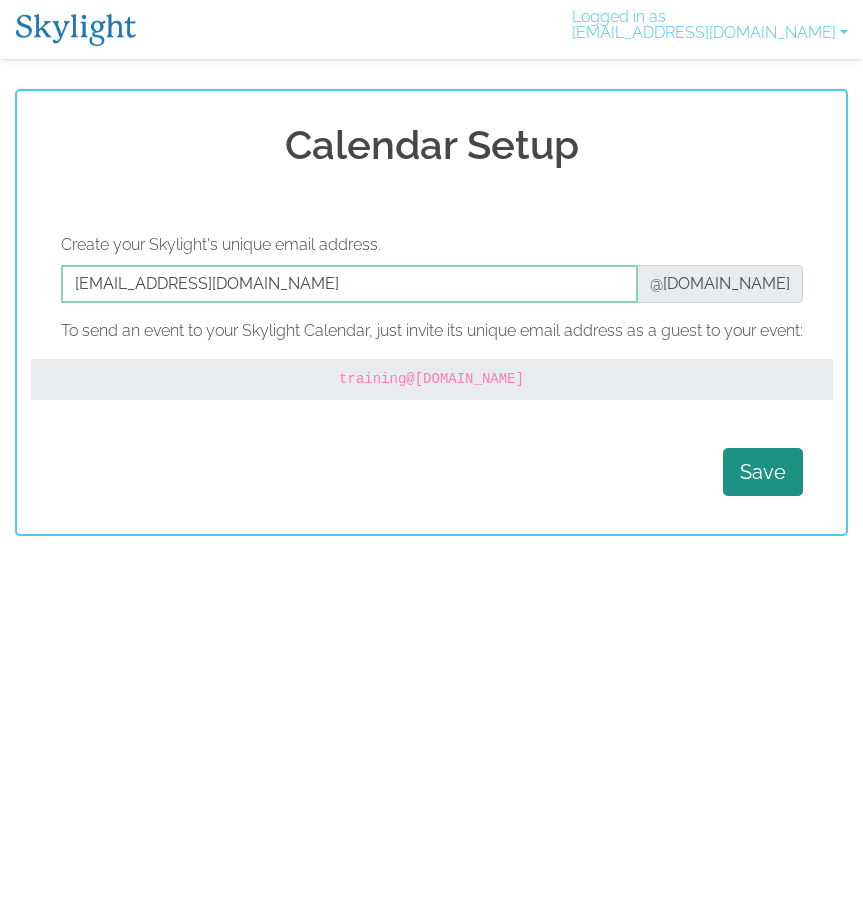 click on "Skylight App Free on the  App  store Install Logged in as training@anywherefirstaid.com.au Activate New Device     Change Notification Preferences     Link your Plus Account     Update your Email     Delete account     Log Out     Calendar Setup Create your Skylight's unique email address.   @ourskylight.com To send an event to your Skylight Calendar, just invite its unique email address as a guest to your event: training @ourskylight.com Save" at bounding box center (431, 268) 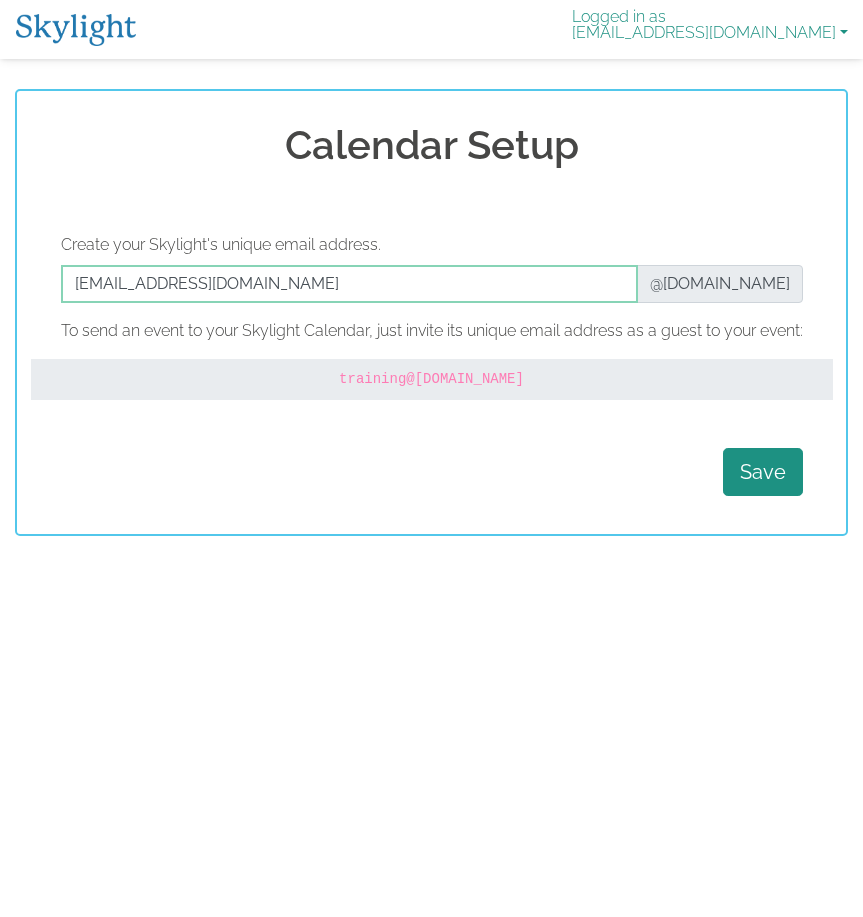 click on "Logged in as [EMAIL_ADDRESS][DOMAIN_NAME]" at bounding box center [710, 29] 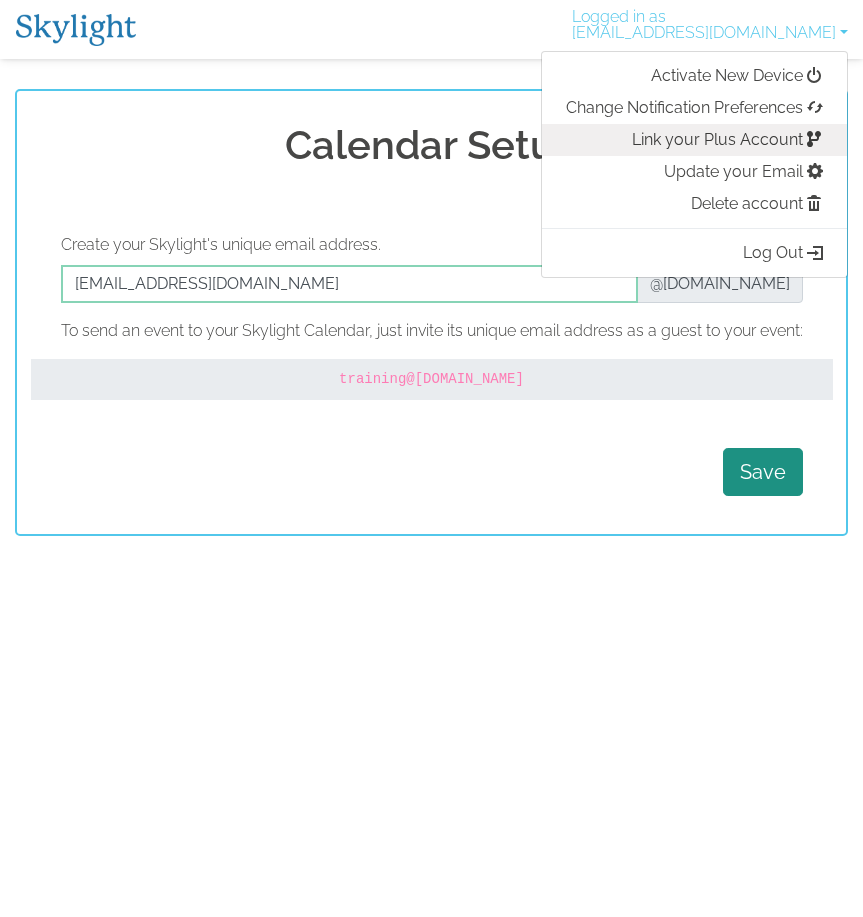click on "Link your Plus Account" at bounding box center (694, 140) 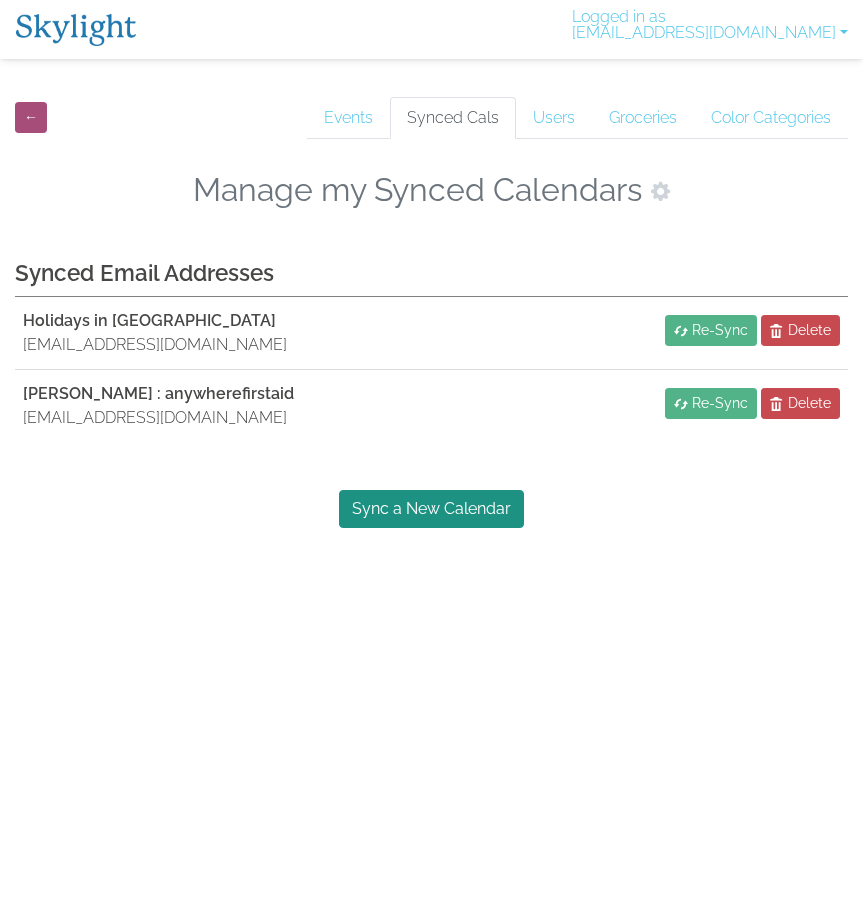 scroll, scrollTop: 0, scrollLeft: 0, axis: both 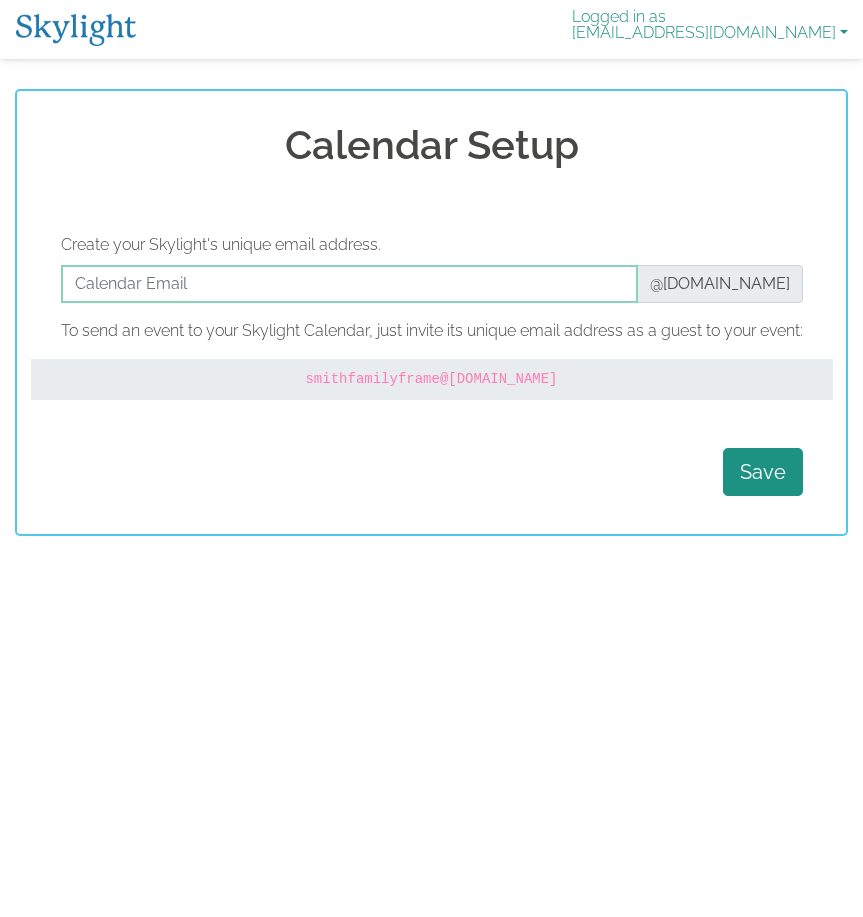 click on "Logged in as [EMAIL_ADDRESS][DOMAIN_NAME]" at bounding box center (710, 29) 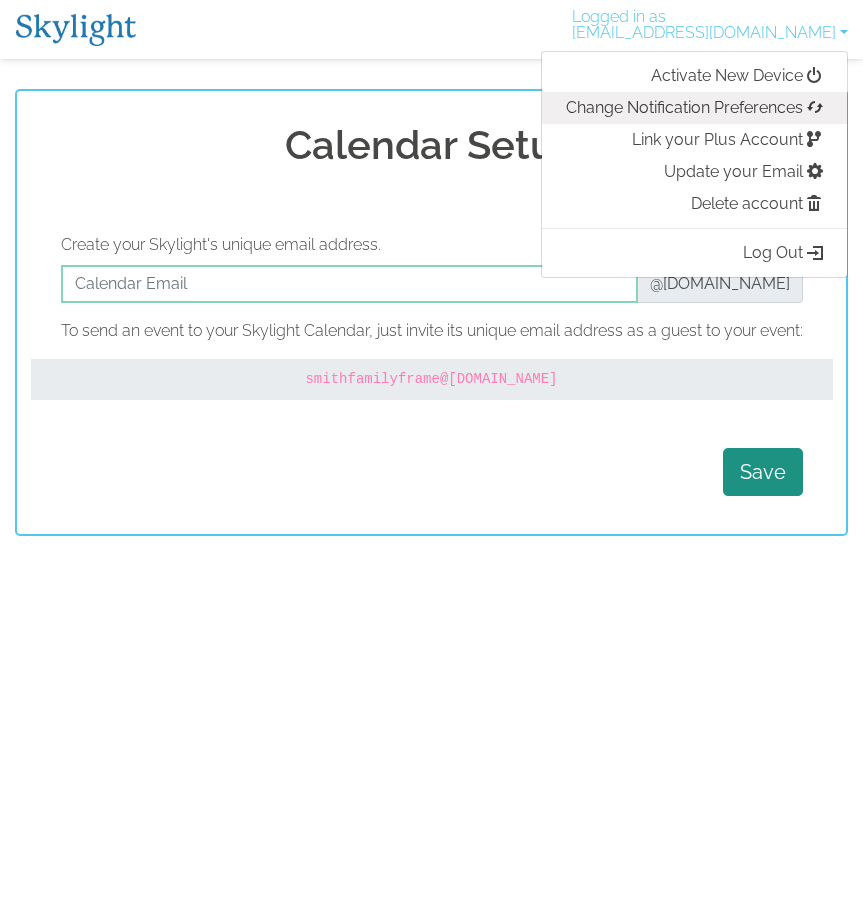 click on "Change Notification Preferences" at bounding box center [694, 108] 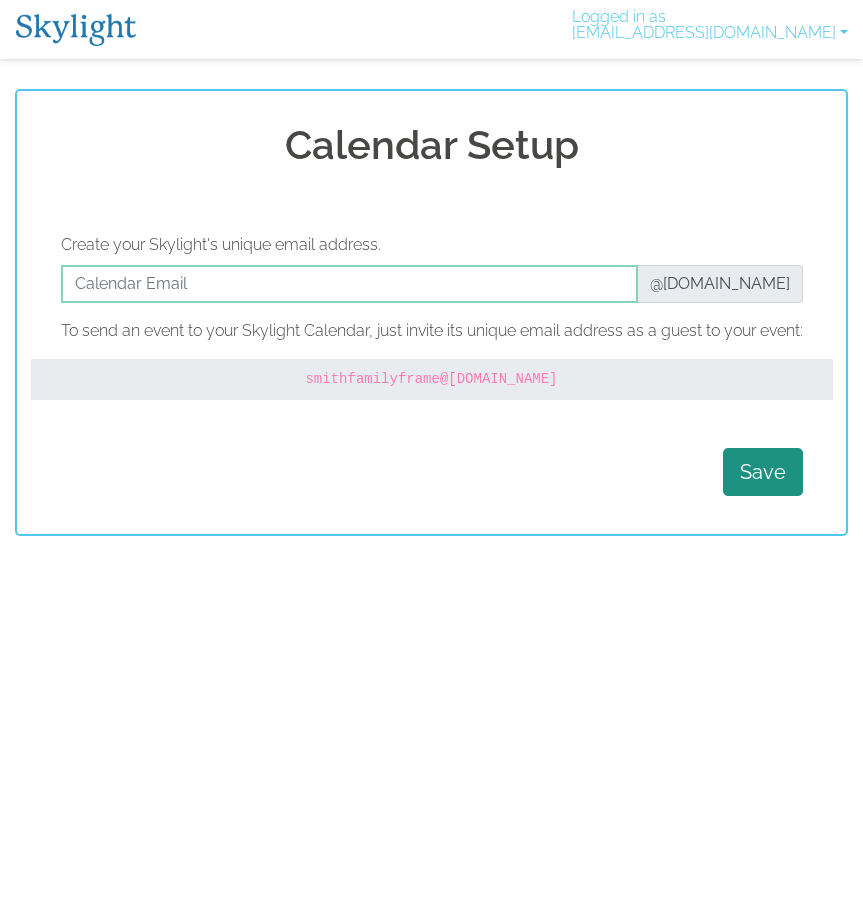 scroll, scrollTop: 0, scrollLeft: 0, axis: both 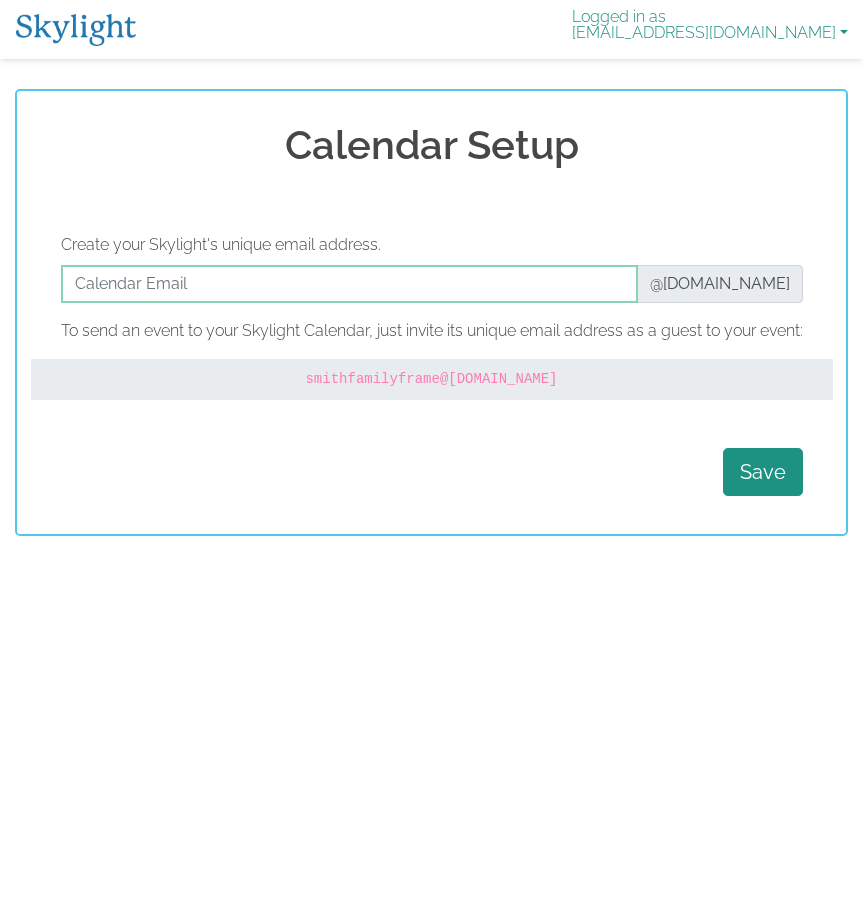 click on "Logged in as [EMAIL_ADDRESS][DOMAIN_NAME]" at bounding box center [710, 29] 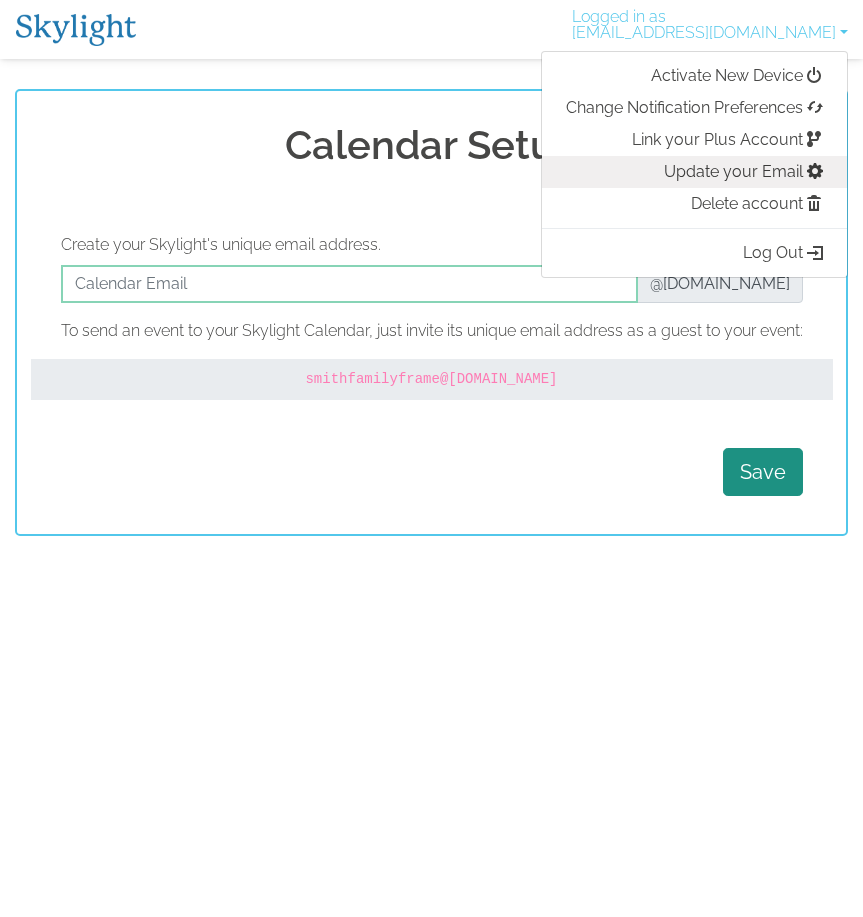 click on "Update your Email" at bounding box center (694, 172) 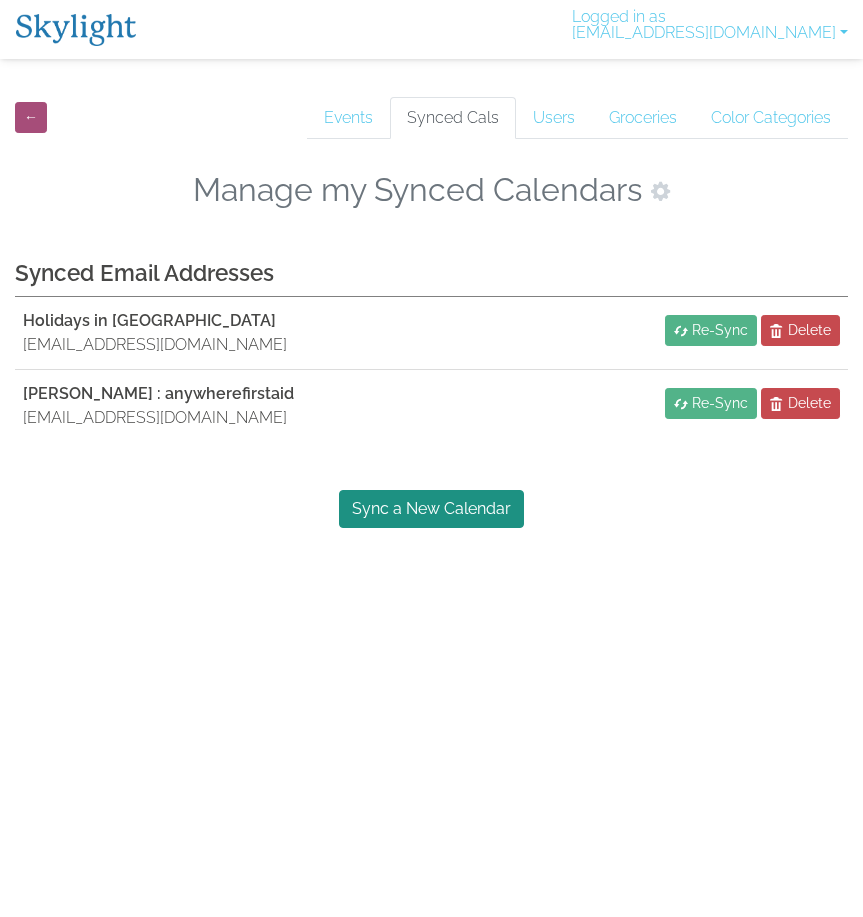 scroll, scrollTop: 0, scrollLeft: 0, axis: both 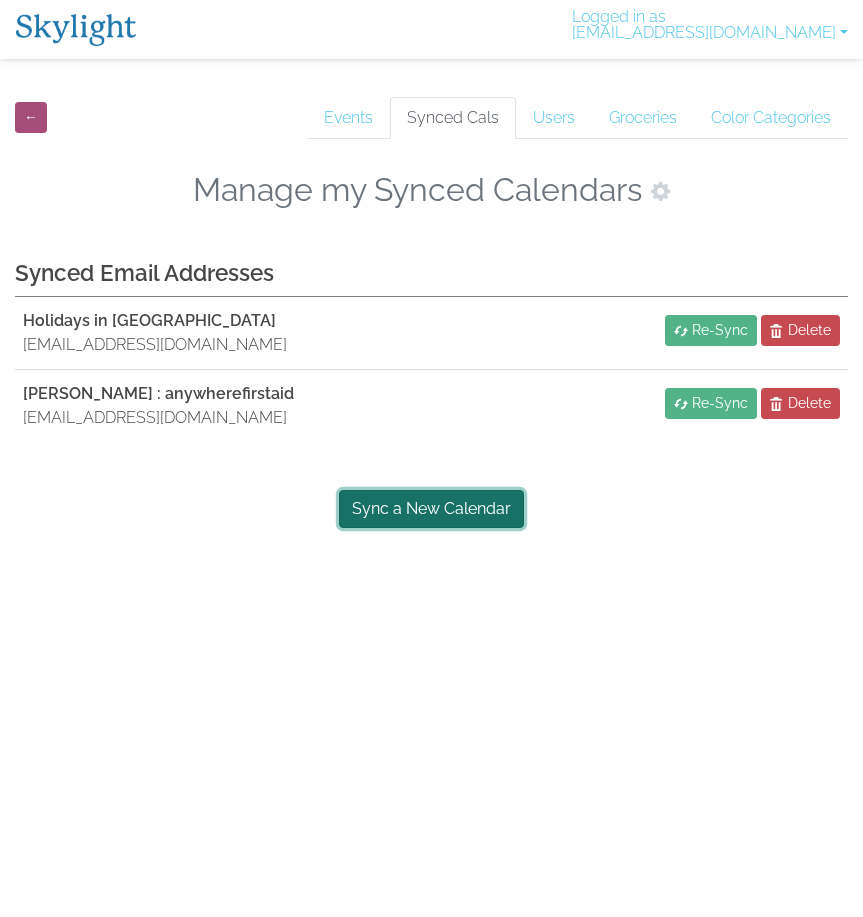 click on "Sync a New Calendar" at bounding box center [431, 509] 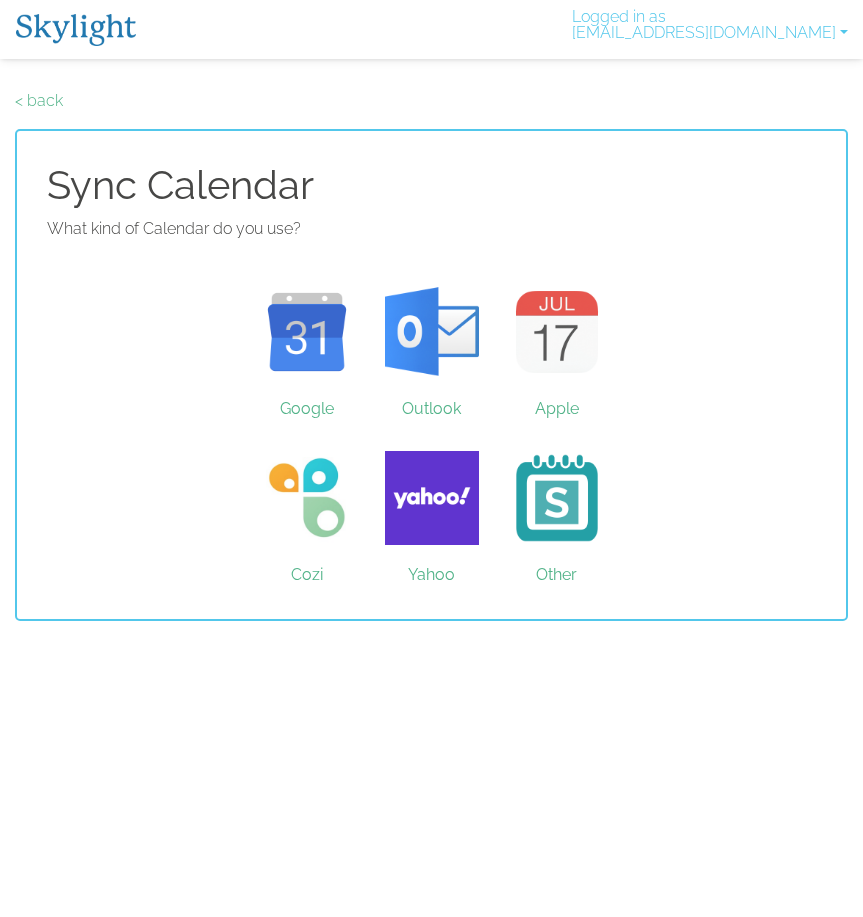 scroll, scrollTop: 0, scrollLeft: 0, axis: both 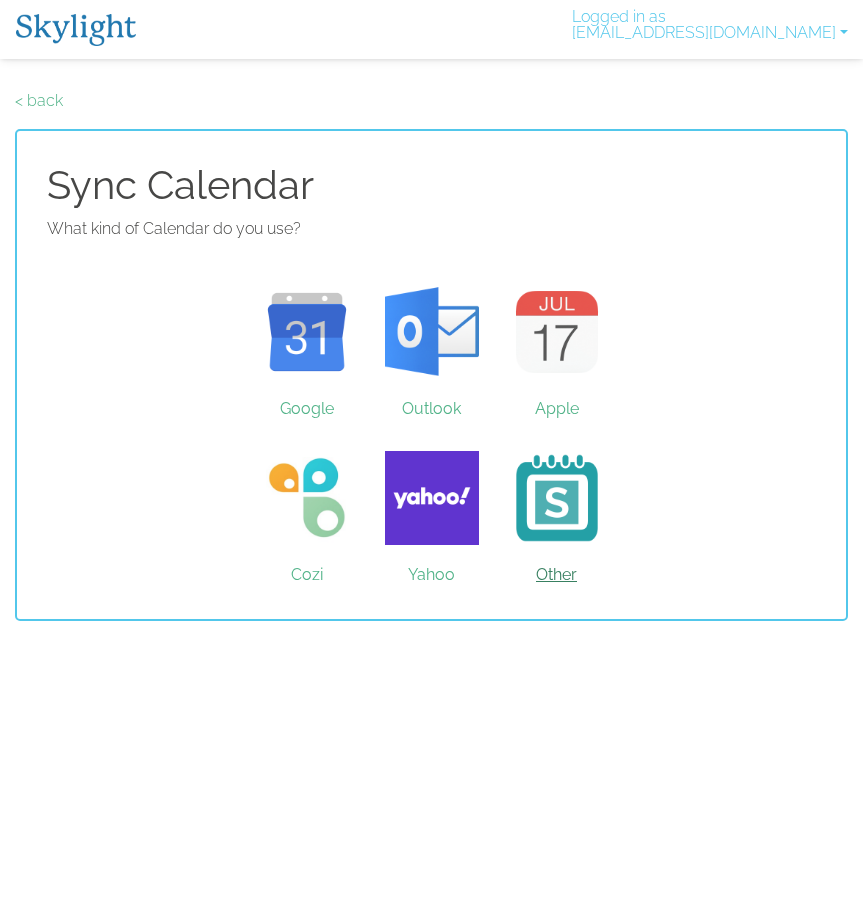 click on "Other" at bounding box center (556, 498) 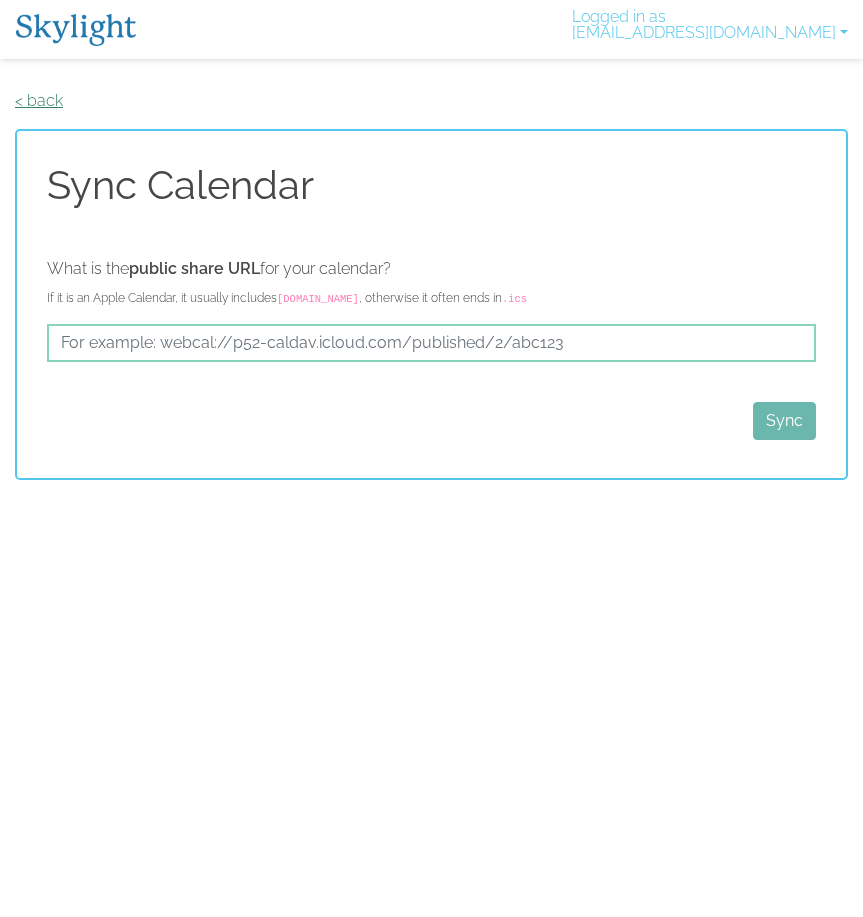 click on "< back" at bounding box center (39, 100) 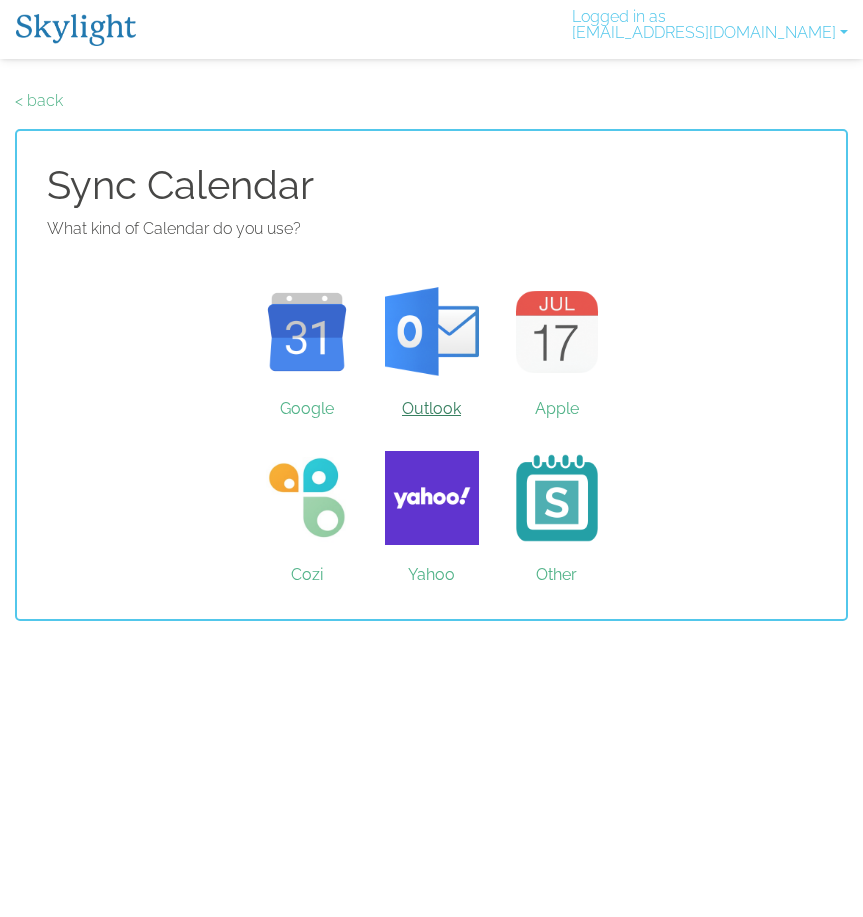 click on "Outlook" at bounding box center [431, 332] 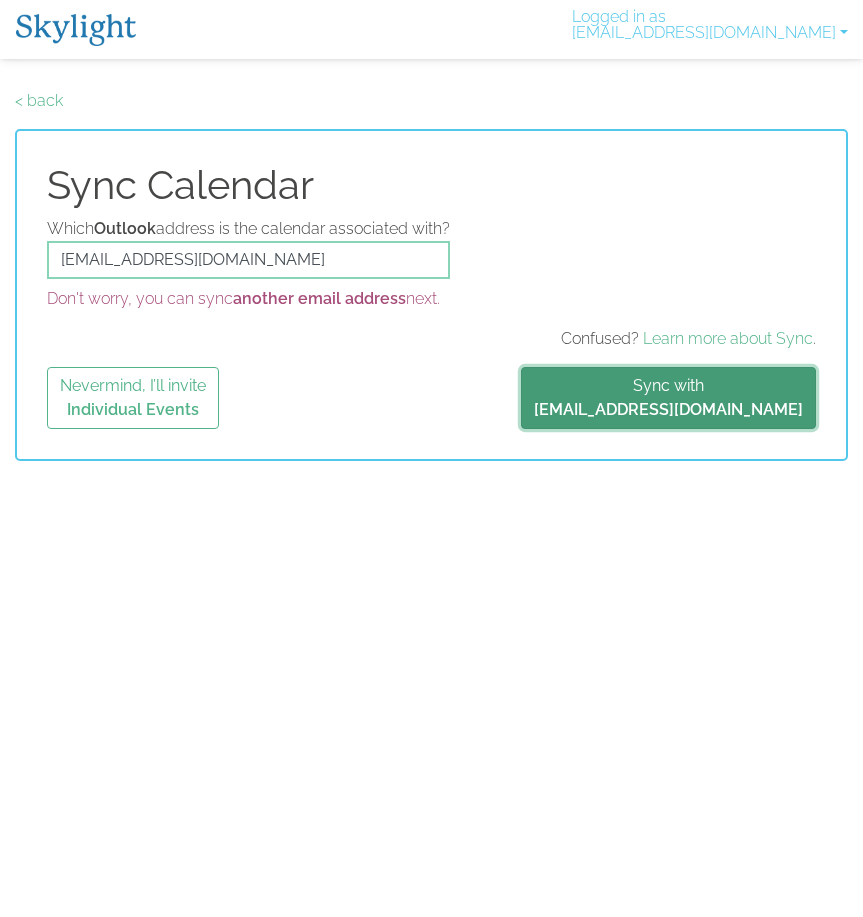 click on "[EMAIL_ADDRESS][DOMAIN_NAME]" at bounding box center [668, 409] 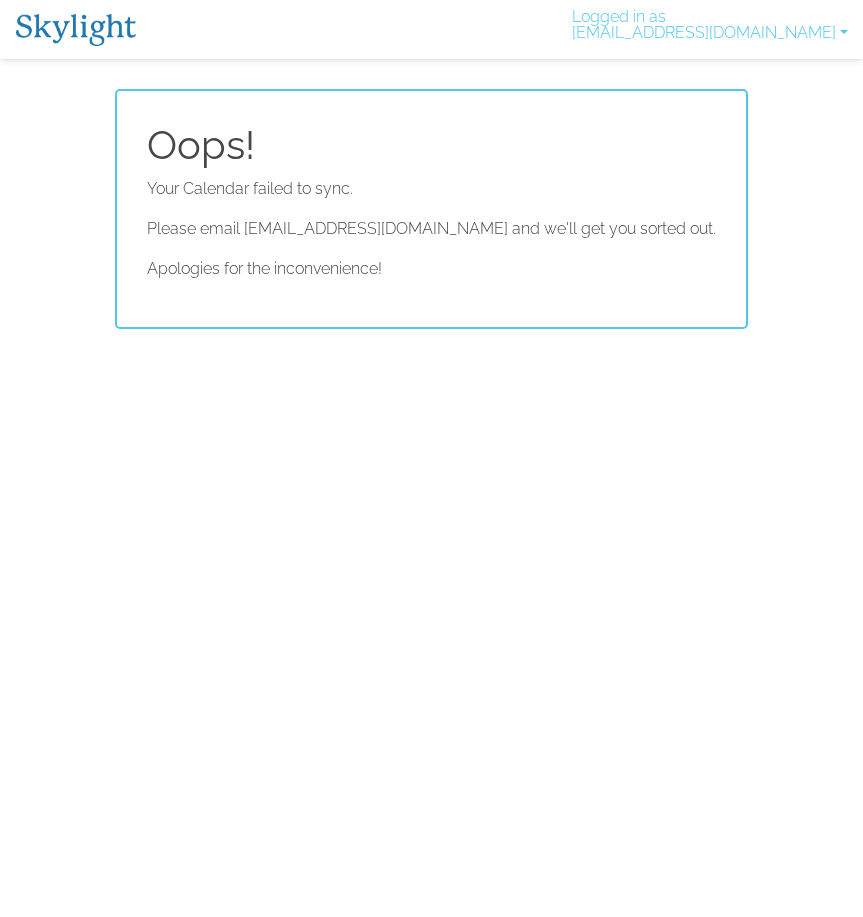 scroll, scrollTop: 0, scrollLeft: 0, axis: both 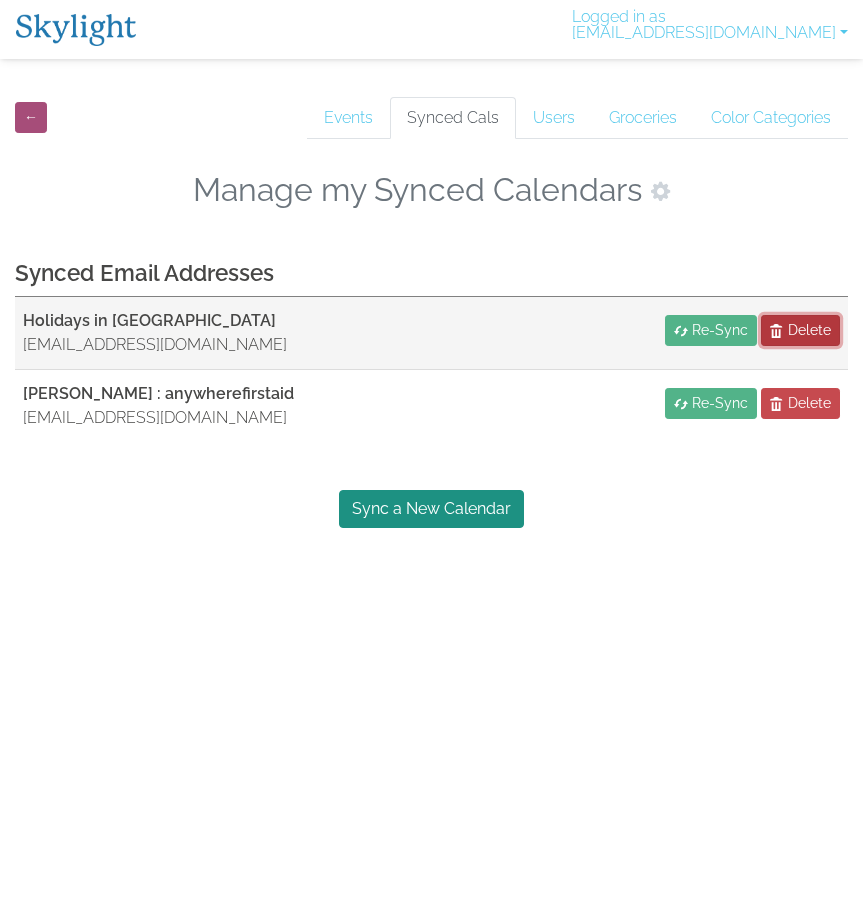click on "Delete" at bounding box center (809, 330) 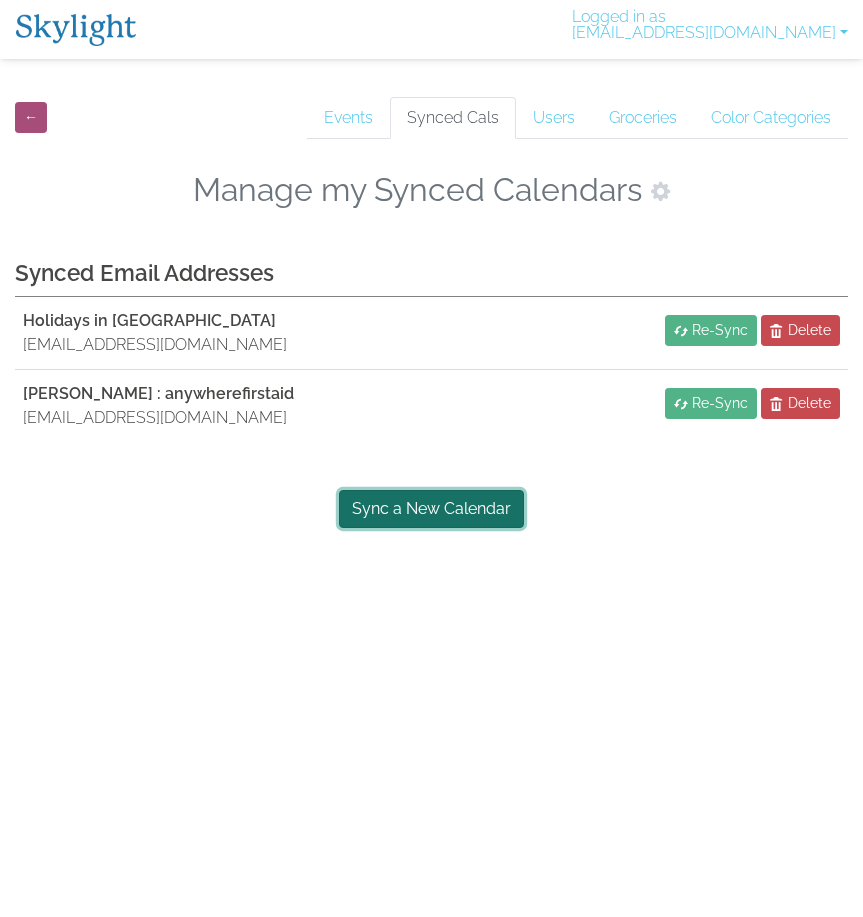 click on "Sync a New Calendar" at bounding box center (431, 509) 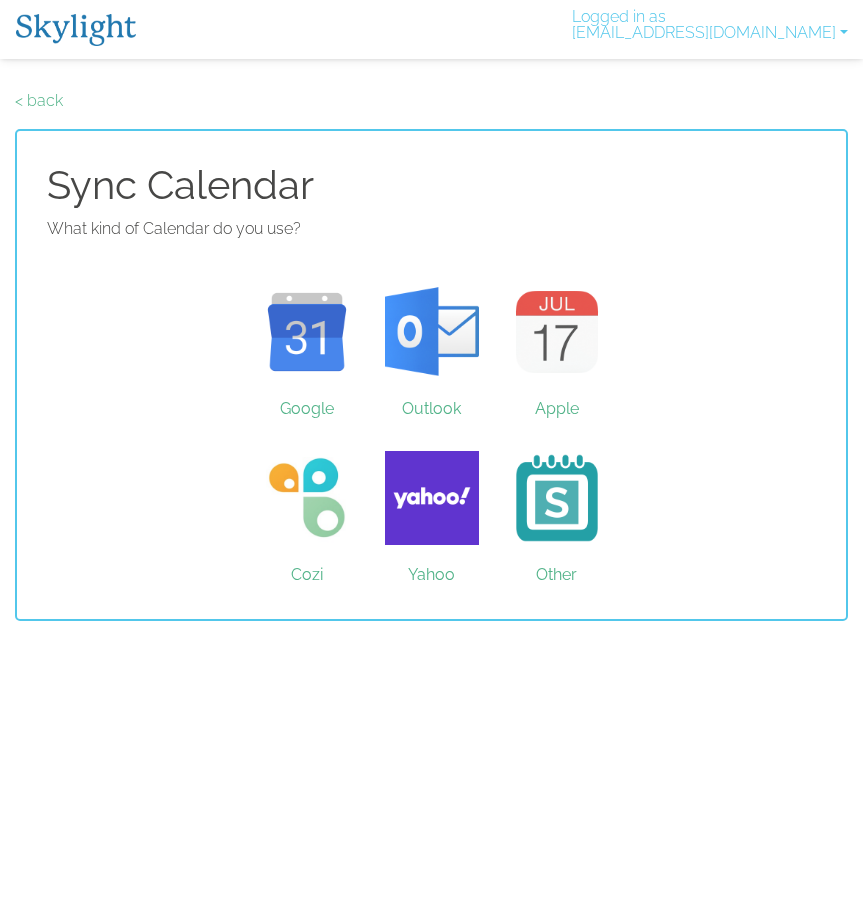 scroll, scrollTop: 0, scrollLeft: 0, axis: both 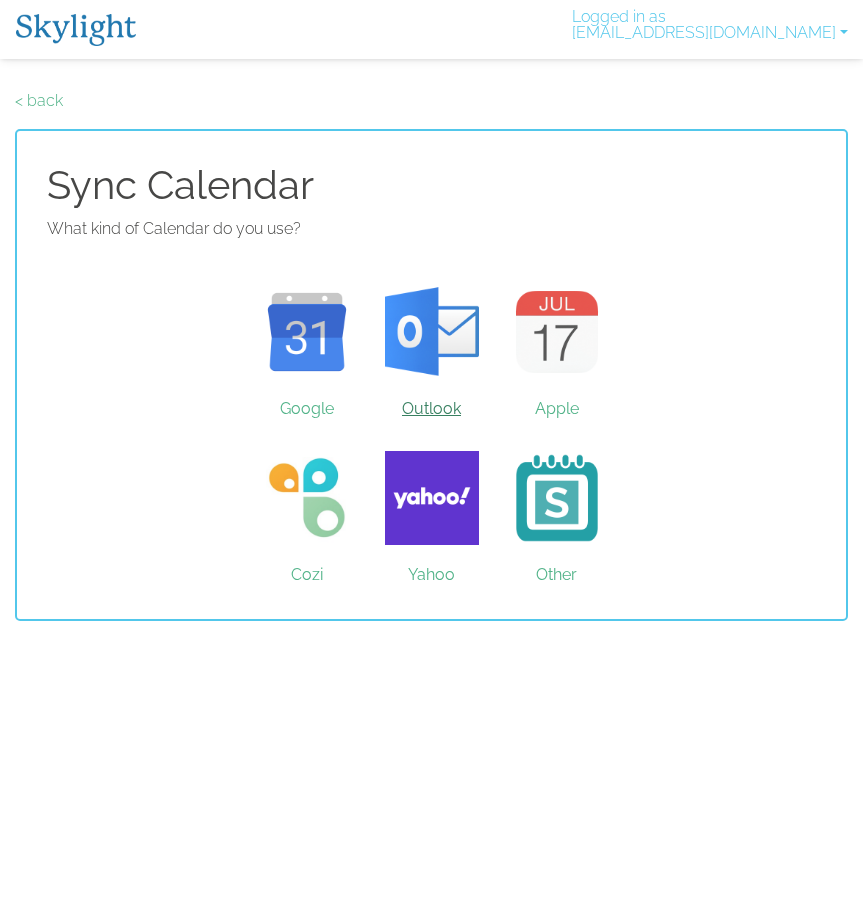click on "Outlook" at bounding box center [431, 332] 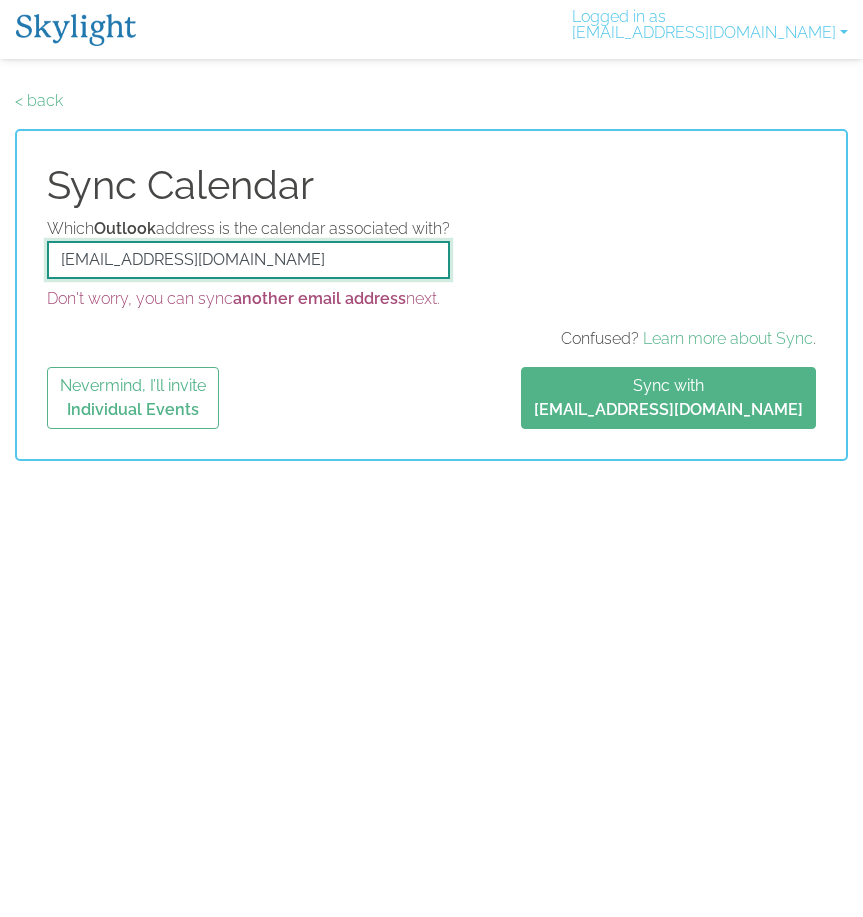 click on "[EMAIL_ADDRESS][DOMAIN_NAME]" at bounding box center (248, 260) 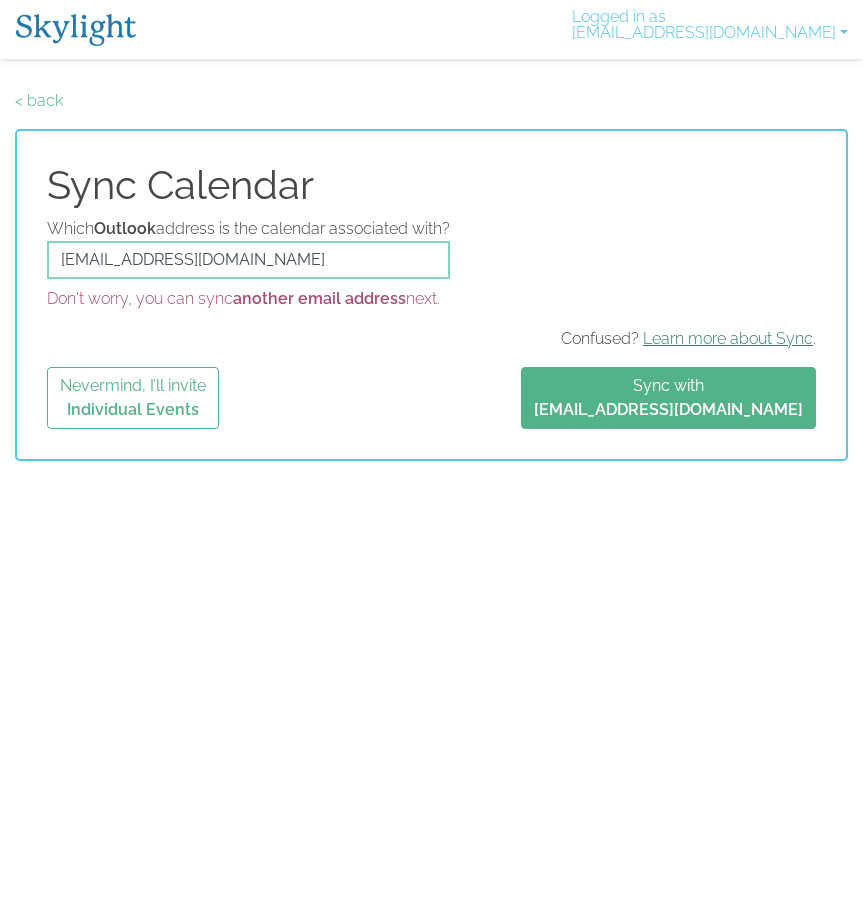 click on "Learn more about Sync" at bounding box center [728, 338] 